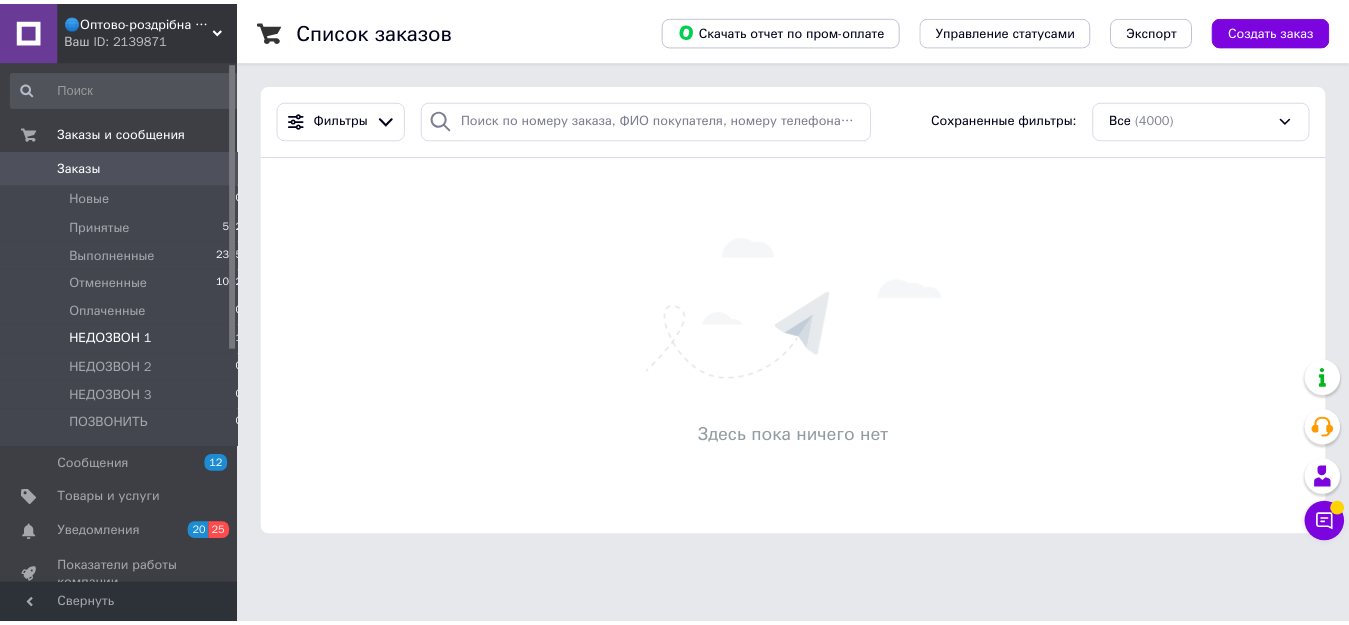 scroll, scrollTop: 0, scrollLeft: 0, axis: both 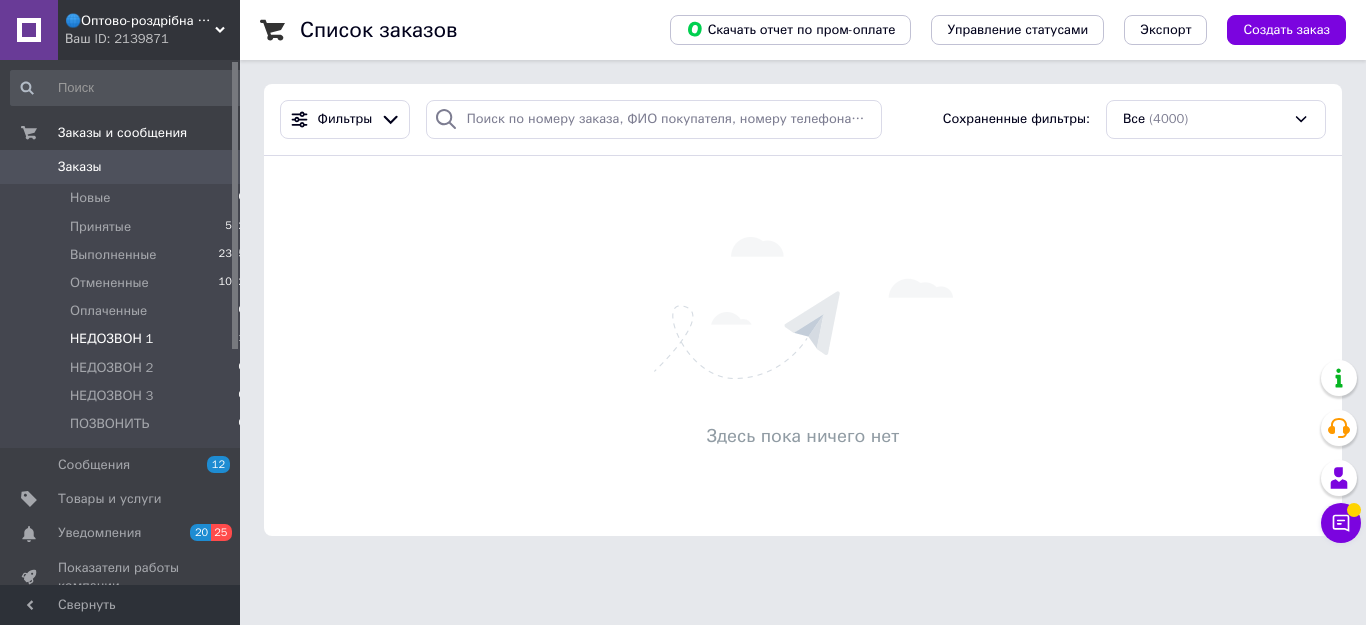 click on "НЕДОЗВОН 1 1" at bounding box center (128, 339) 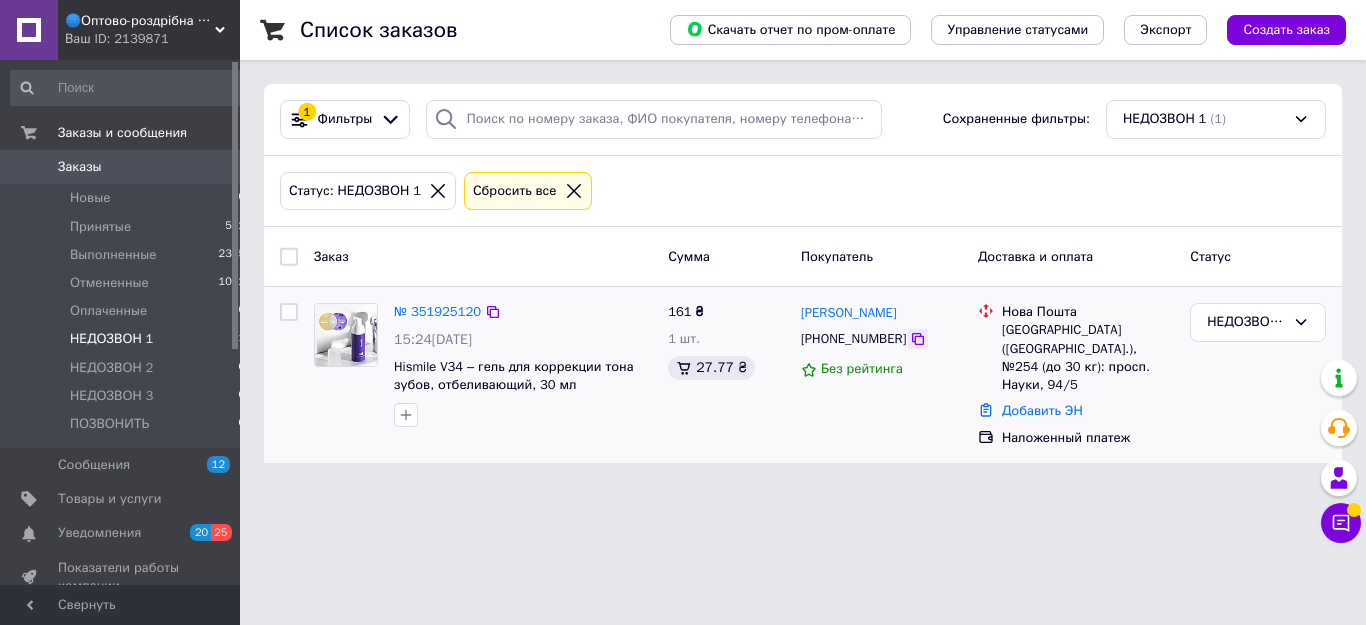 click 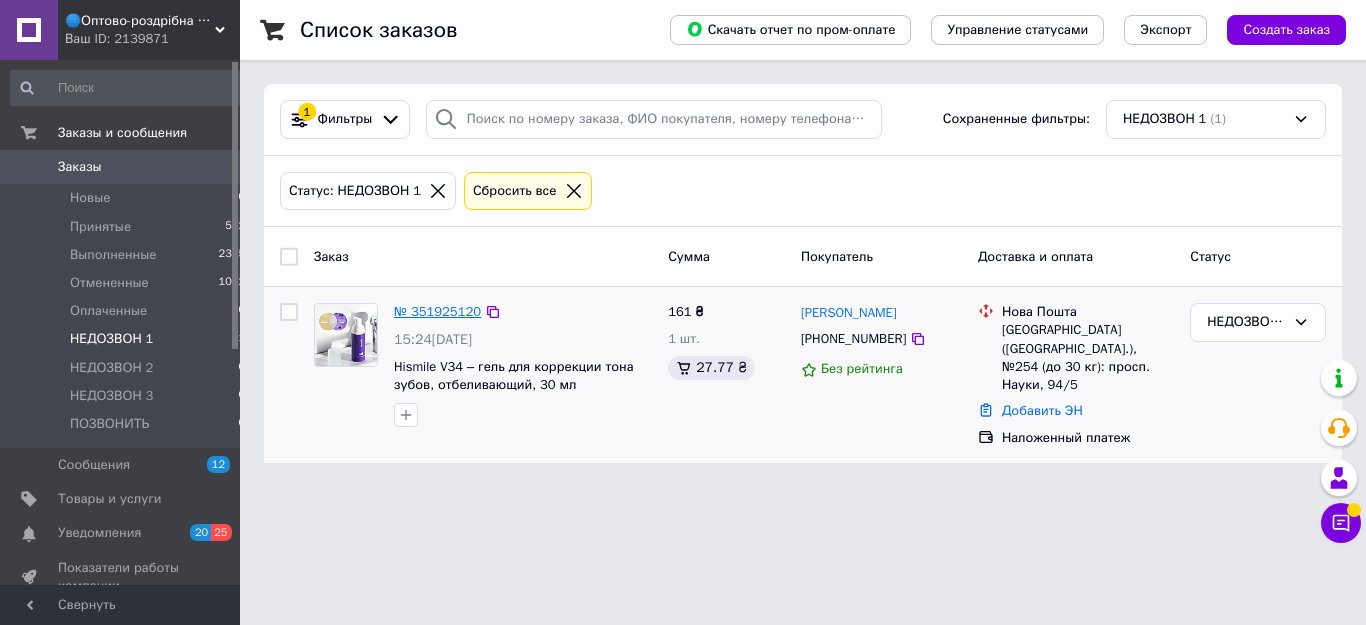click on "№ 351925120" at bounding box center [437, 311] 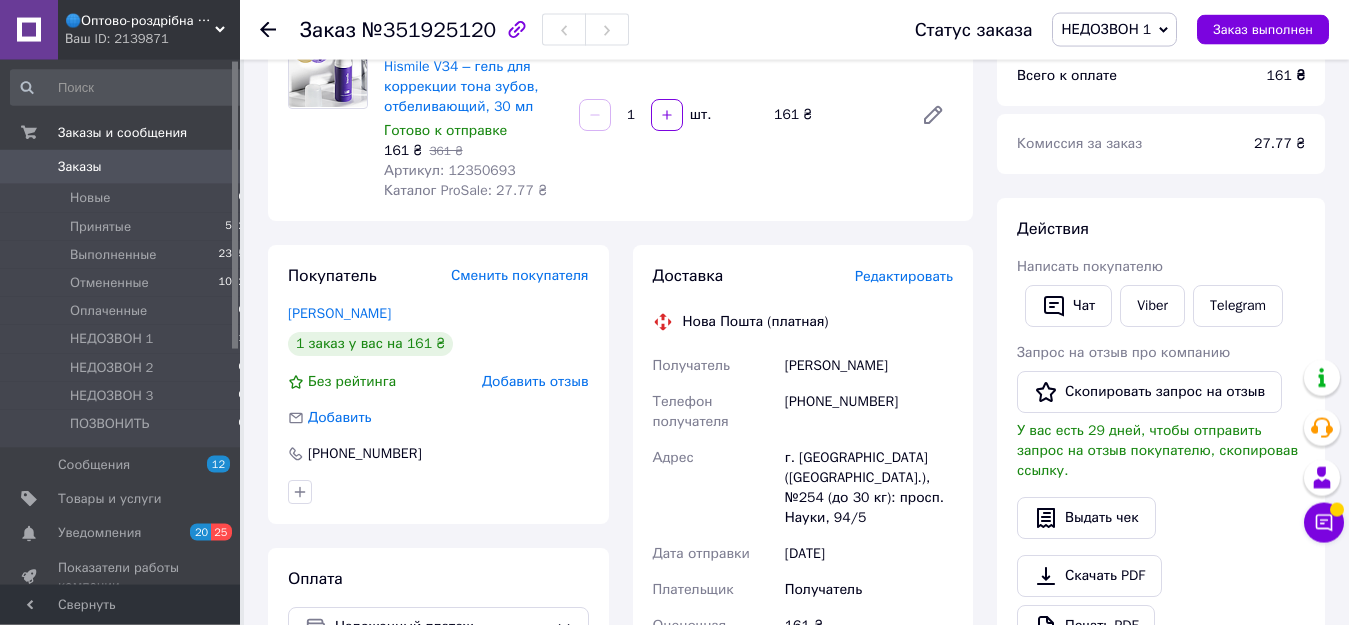 scroll, scrollTop: 204, scrollLeft: 0, axis: vertical 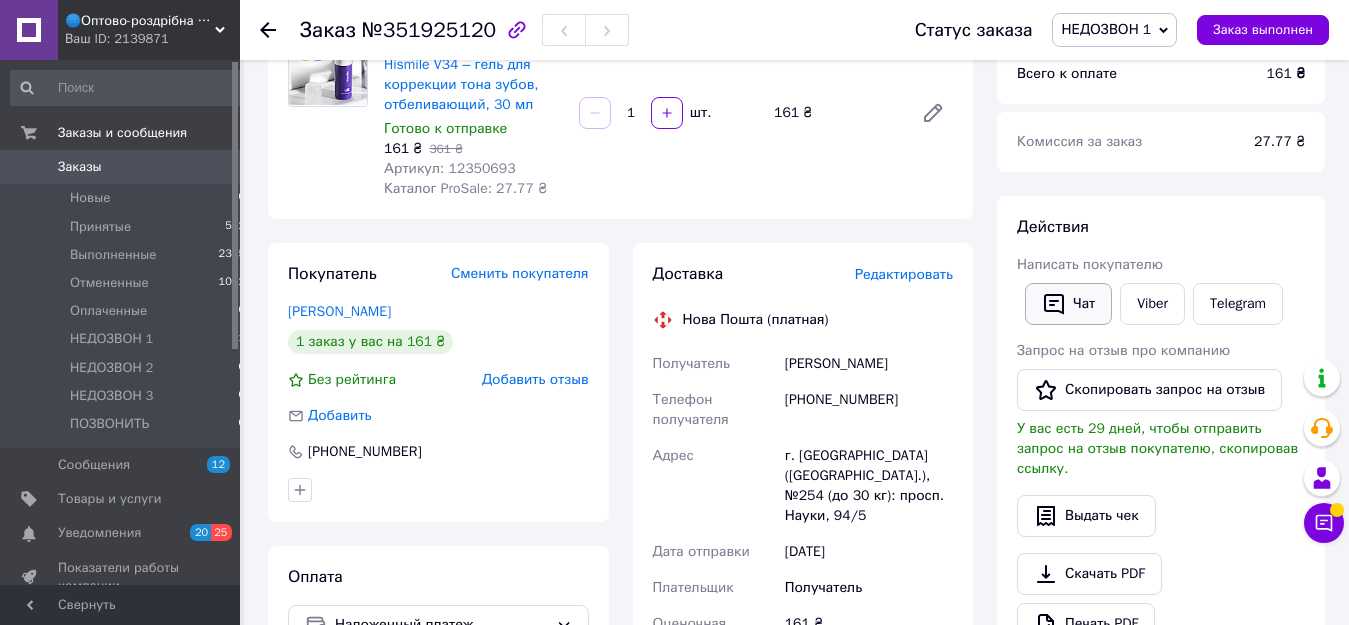 click on "Чат" at bounding box center (1068, 304) 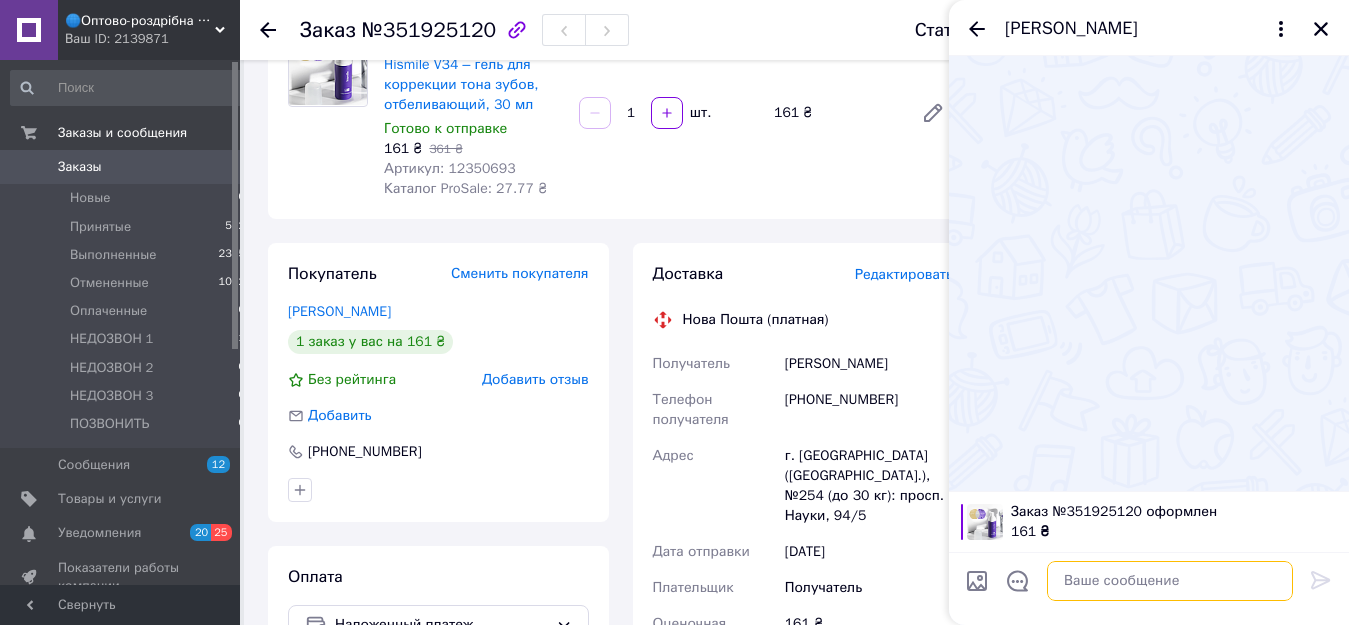 click at bounding box center (1170, 581) 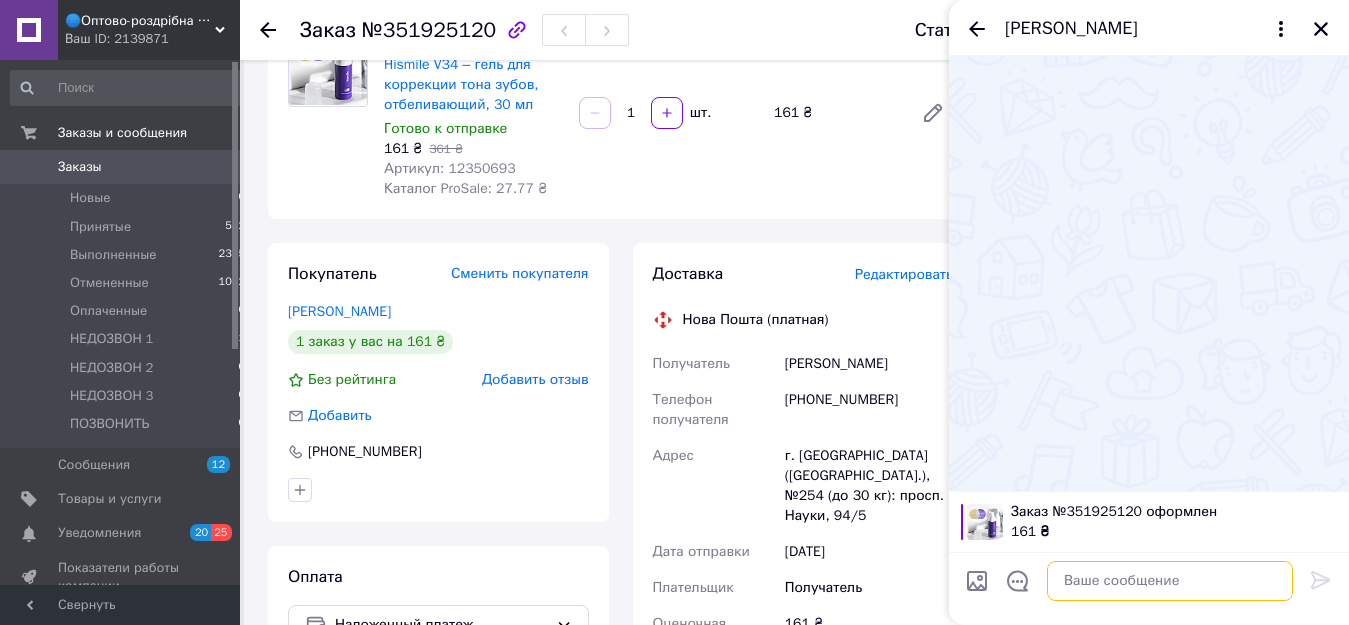 paste on "Доброго дня! замовлення    прийнято.   сьогодні  відправимо" 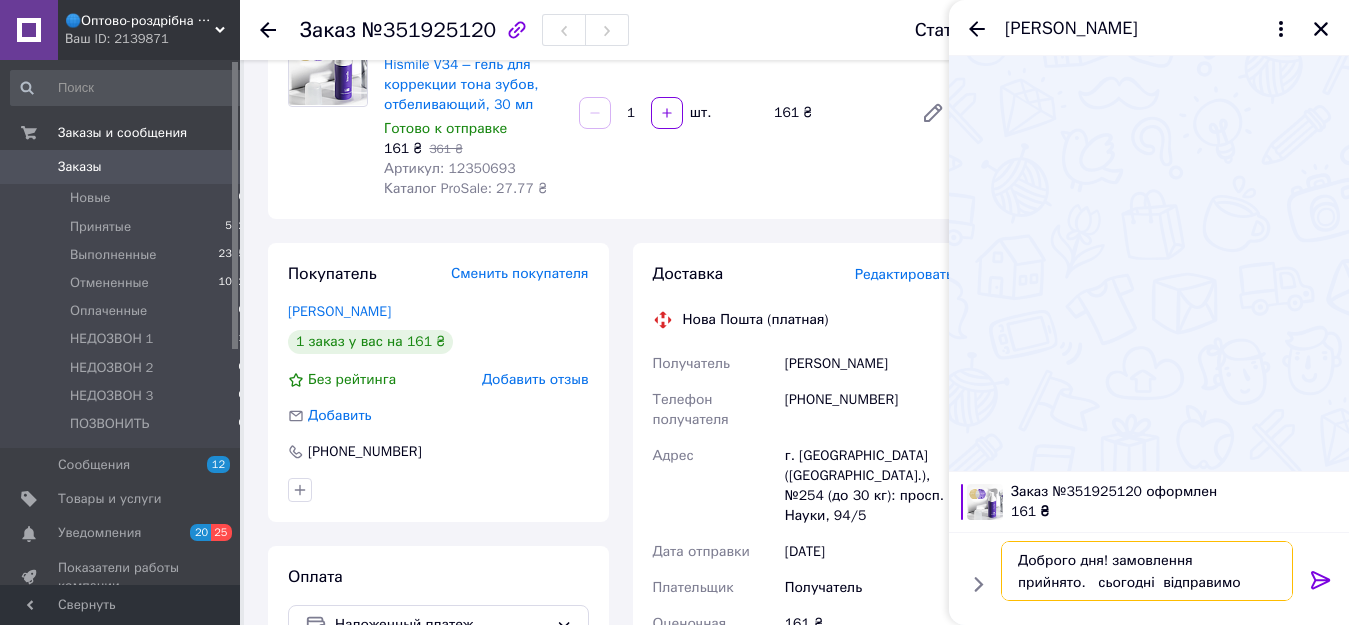 scroll, scrollTop: 2, scrollLeft: 0, axis: vertical 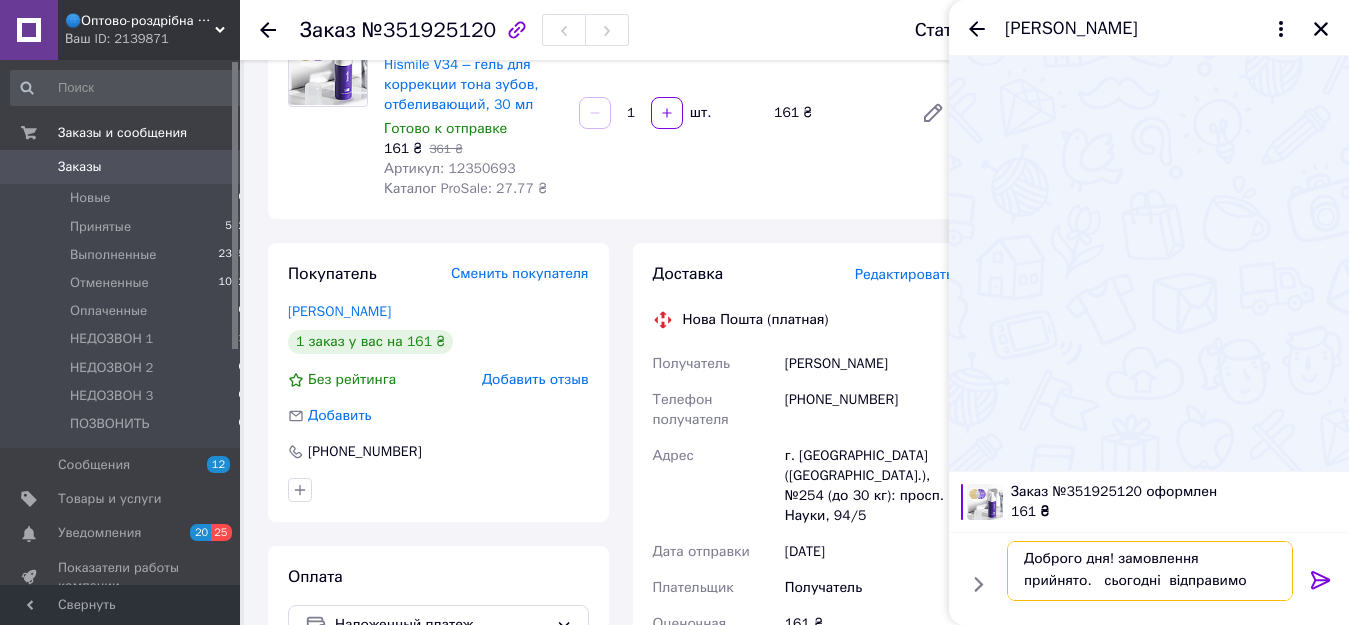 type 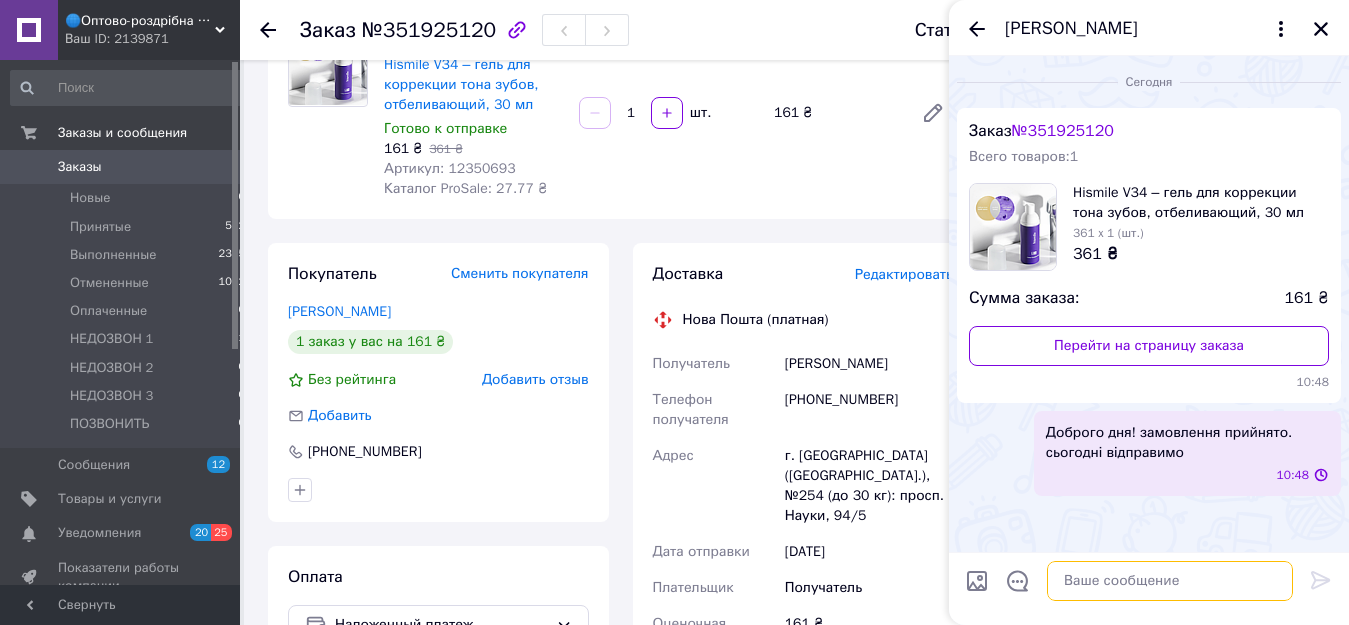scroll, scrollTop: 0, scrollLeft: 0, axis: both 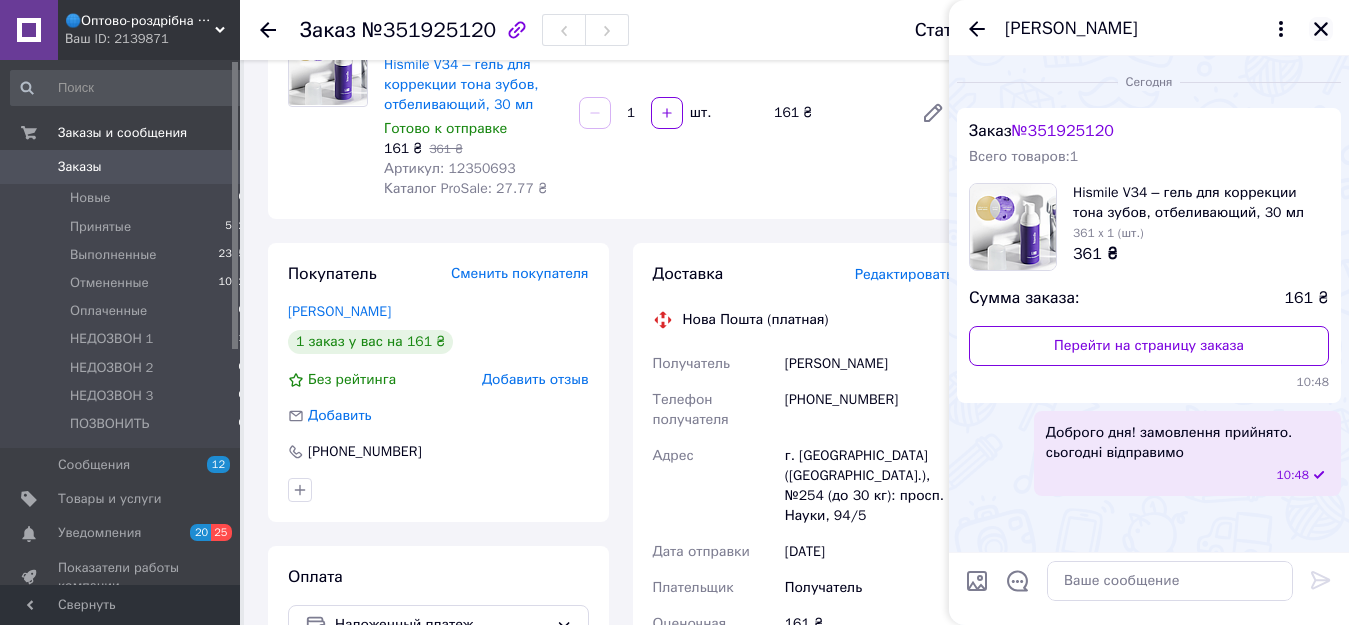 click 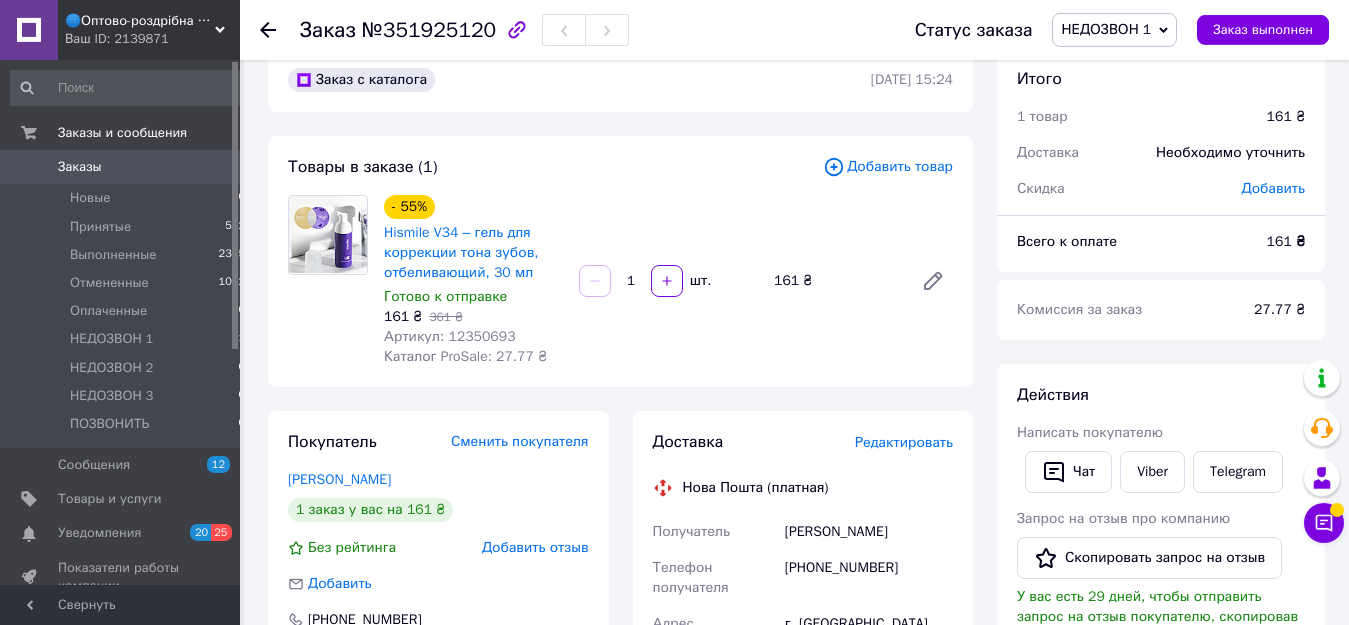 scroll, scrollTop: 0, scrollLeft: 0, axis: both 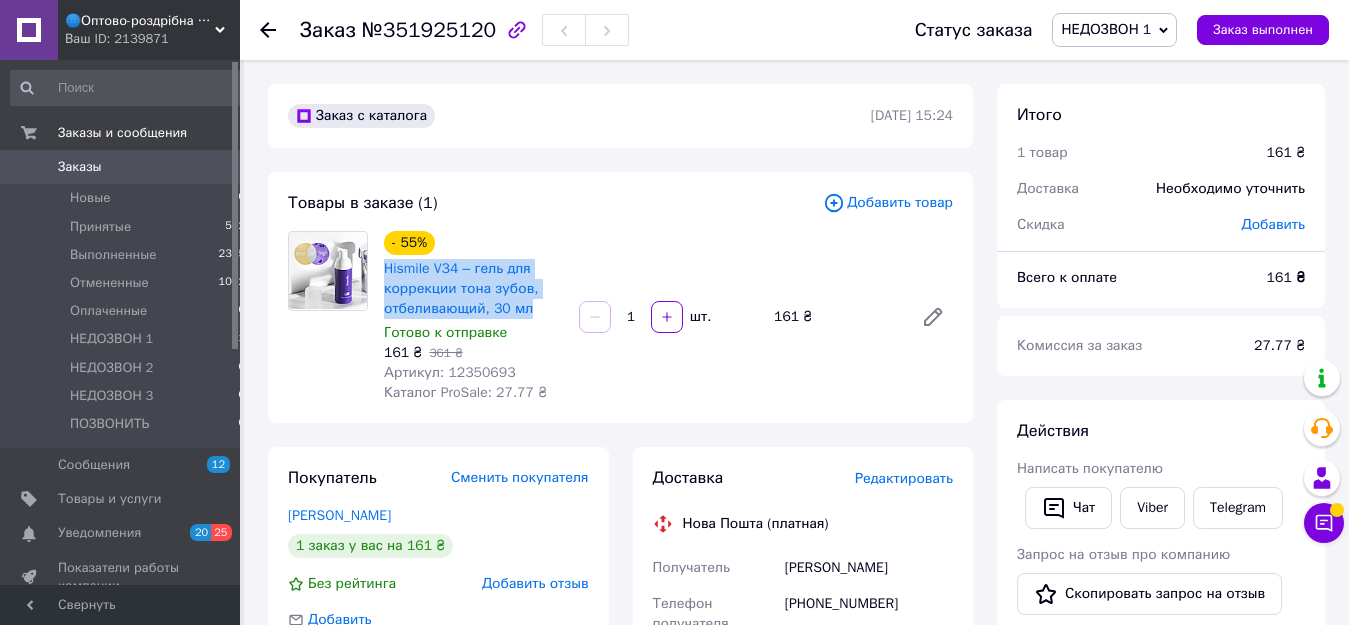 drag, startPoint x: 532, startPoint y: 307, endPoint x: 377, endPoint y: 271, distance: 159.12573 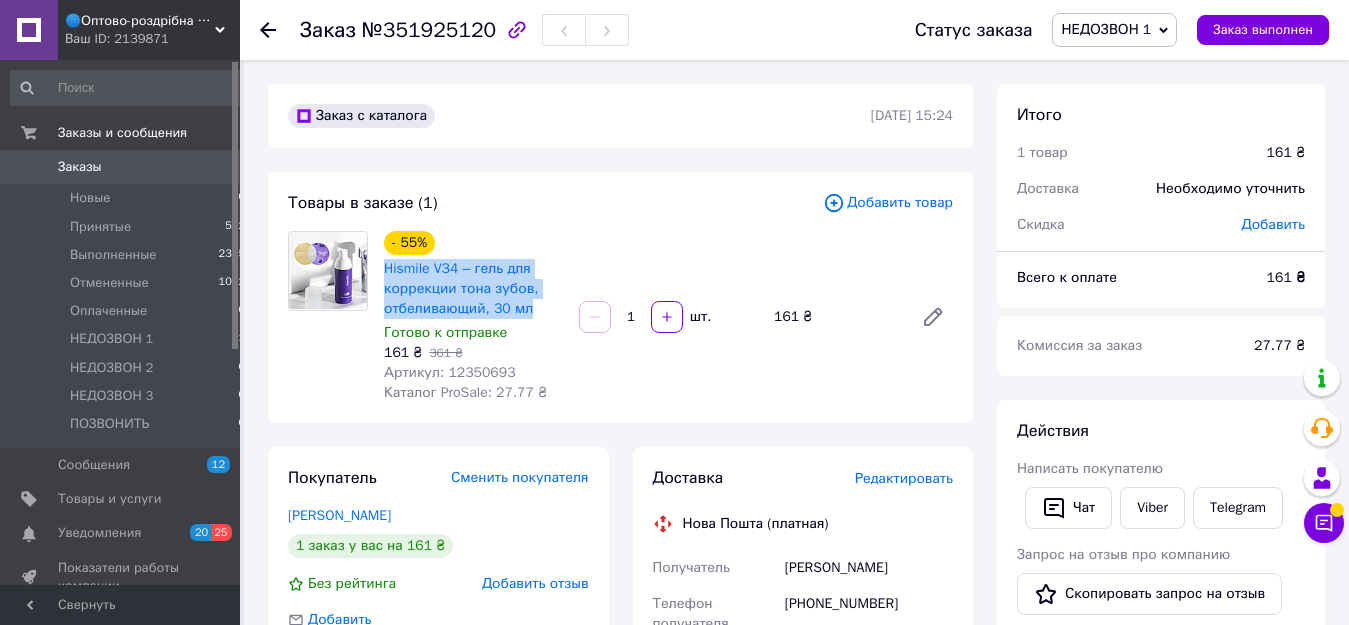 click on "- 55% Hismile V34 – гель для коррекции тона зубов, отбеливающий, 30 мл Готово к отправке 161 ₴   361 ₴ Артикул: 12350693 Каталог ProSale: 27.77 ₴" at bounding box center [473, 317] 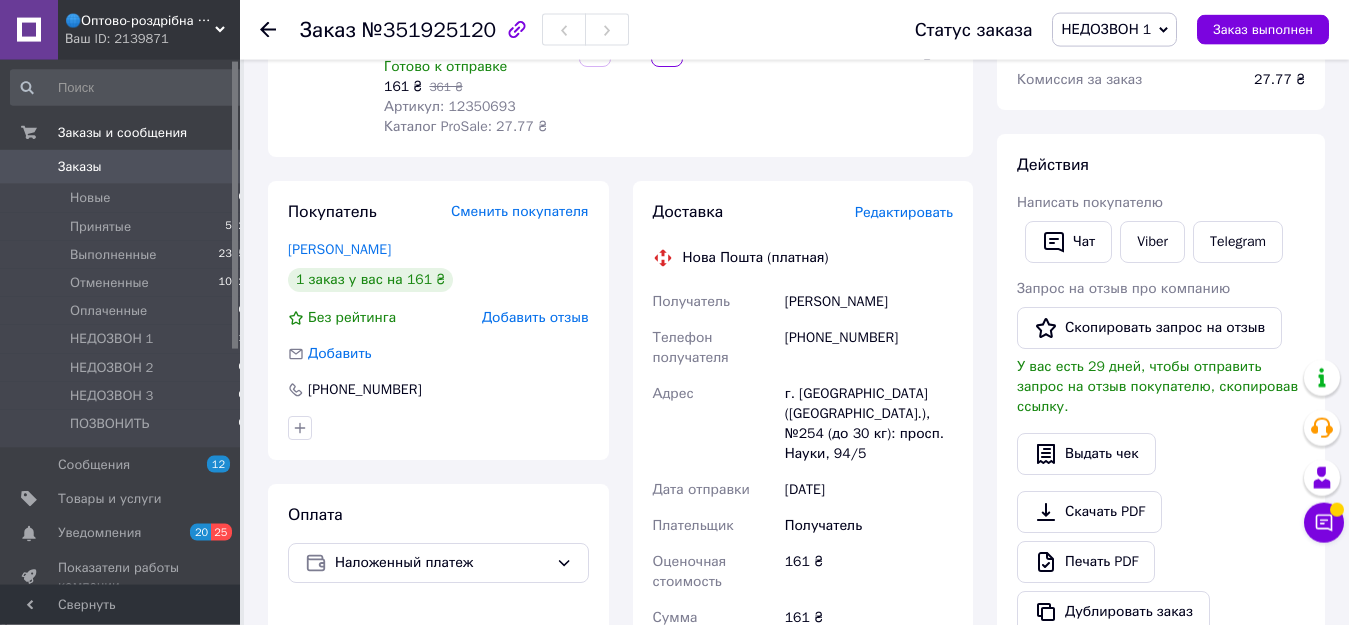 scroll, scrollTop: 306, scrollLeft: 0, axis: vertical 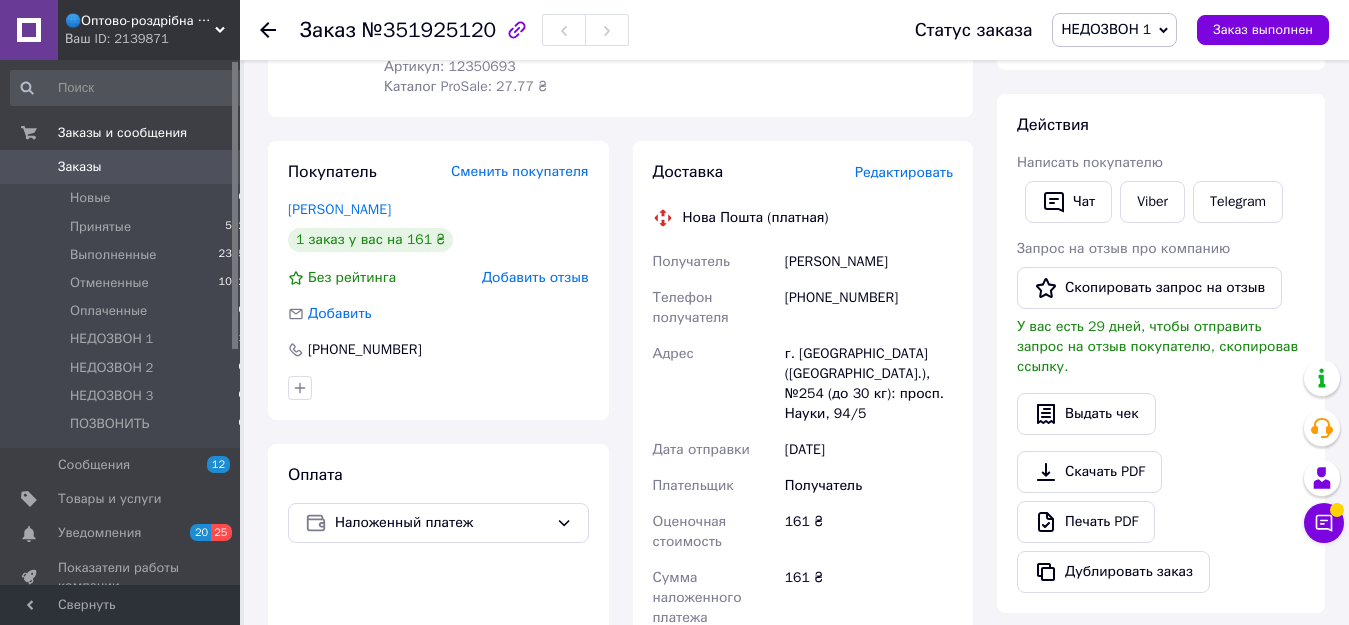 click on "[PERSON_NAME]" at bounding box center (869, 262) 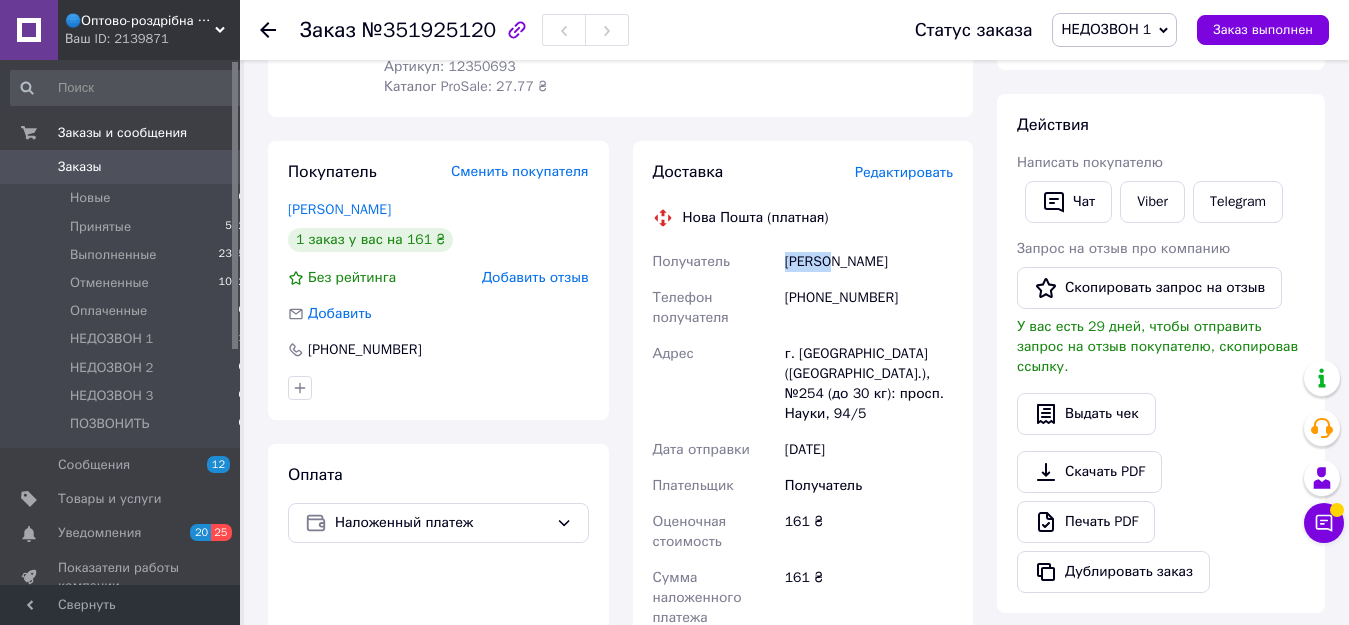 click on "[PERSON_NAME]" at bounding box center (869, 262) 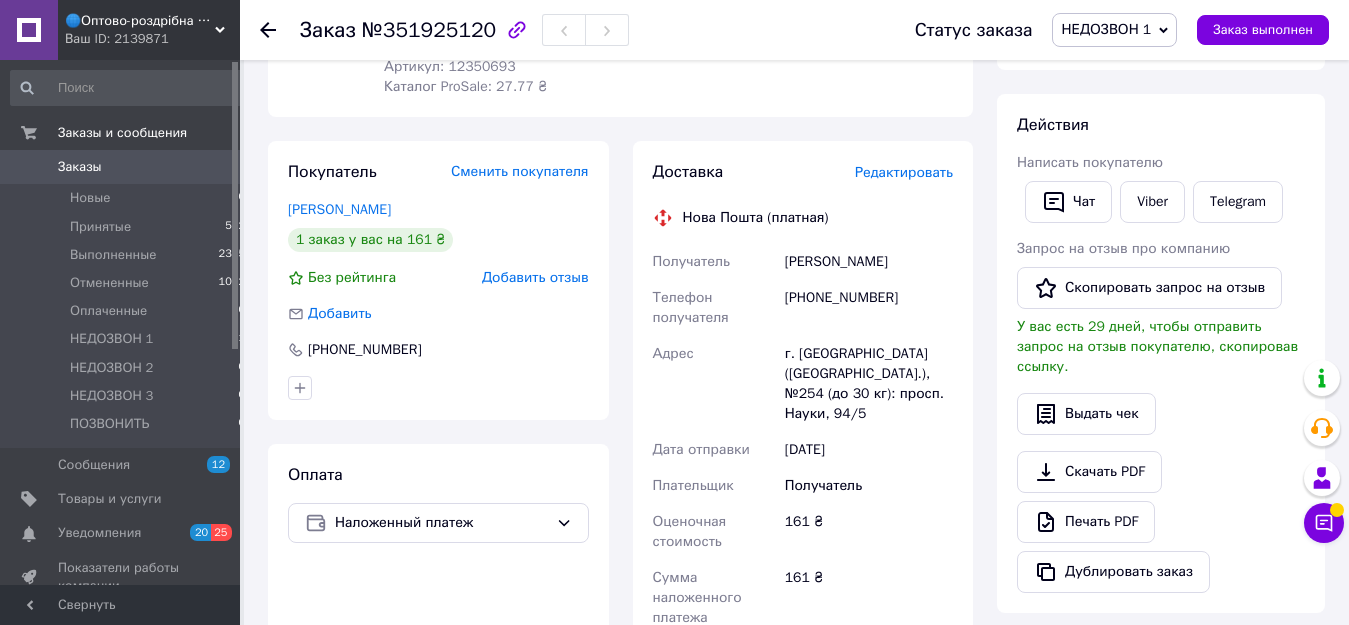 click on "[PERSON_NAME]" at bounding box center (869, 262) 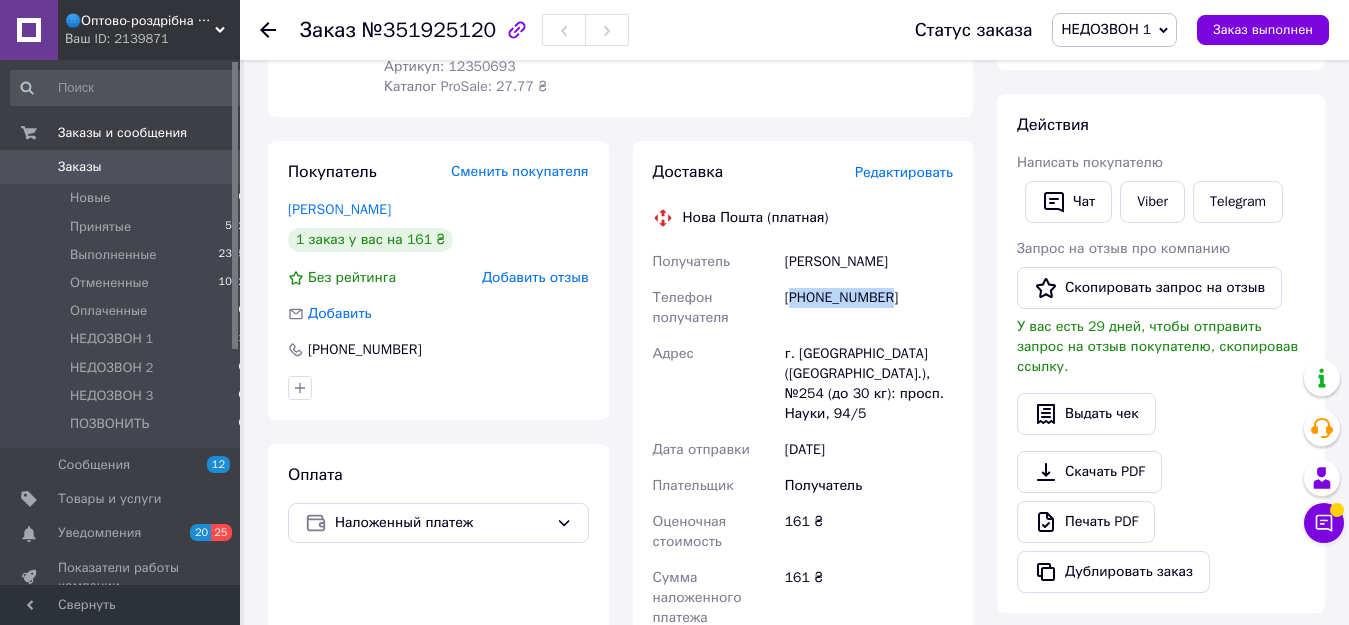 click on "[PHONE_NUMBER]" at bounding box center (869, 308) 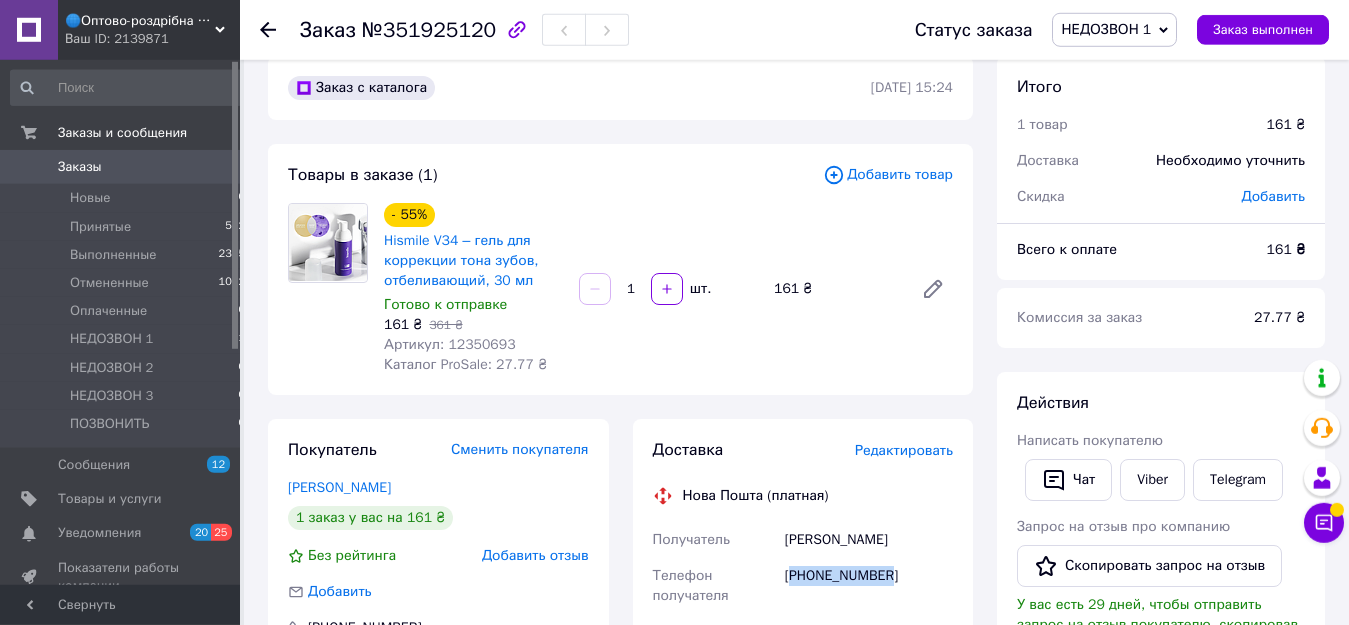 scroll, scrollTop: 0, scrollLeft: 0, axis: both 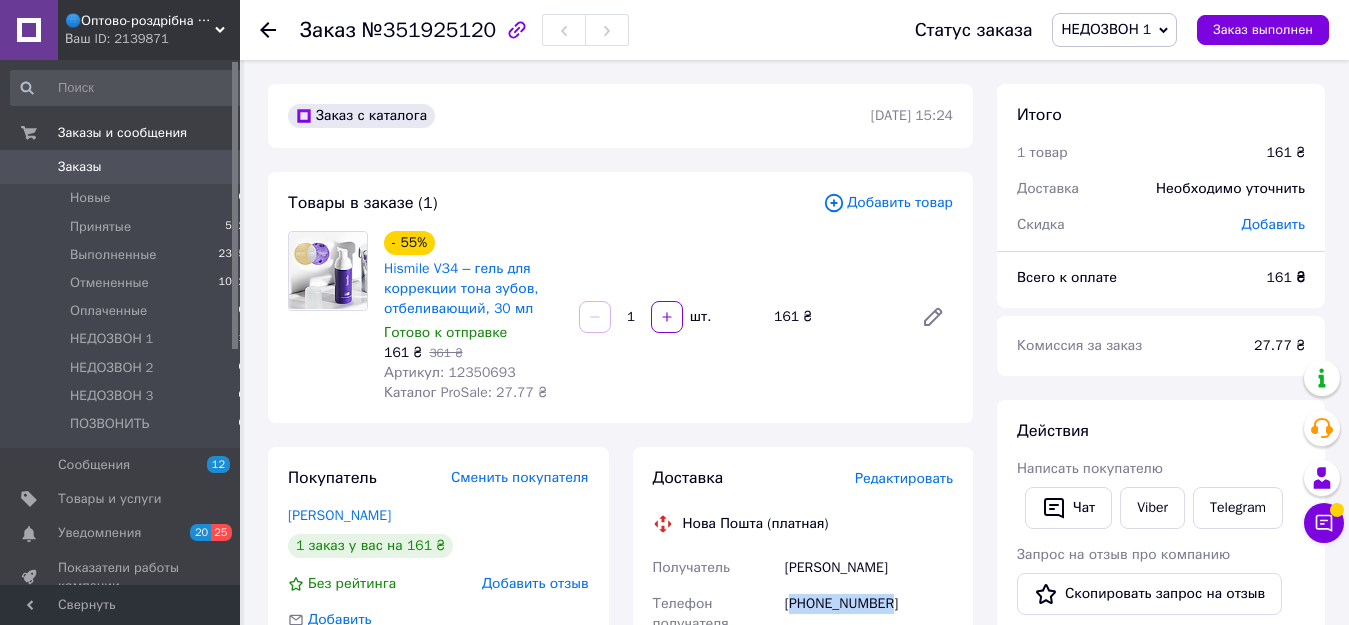 click on "НЕДОЗВОН 1" at bounding box center [1114, 30] 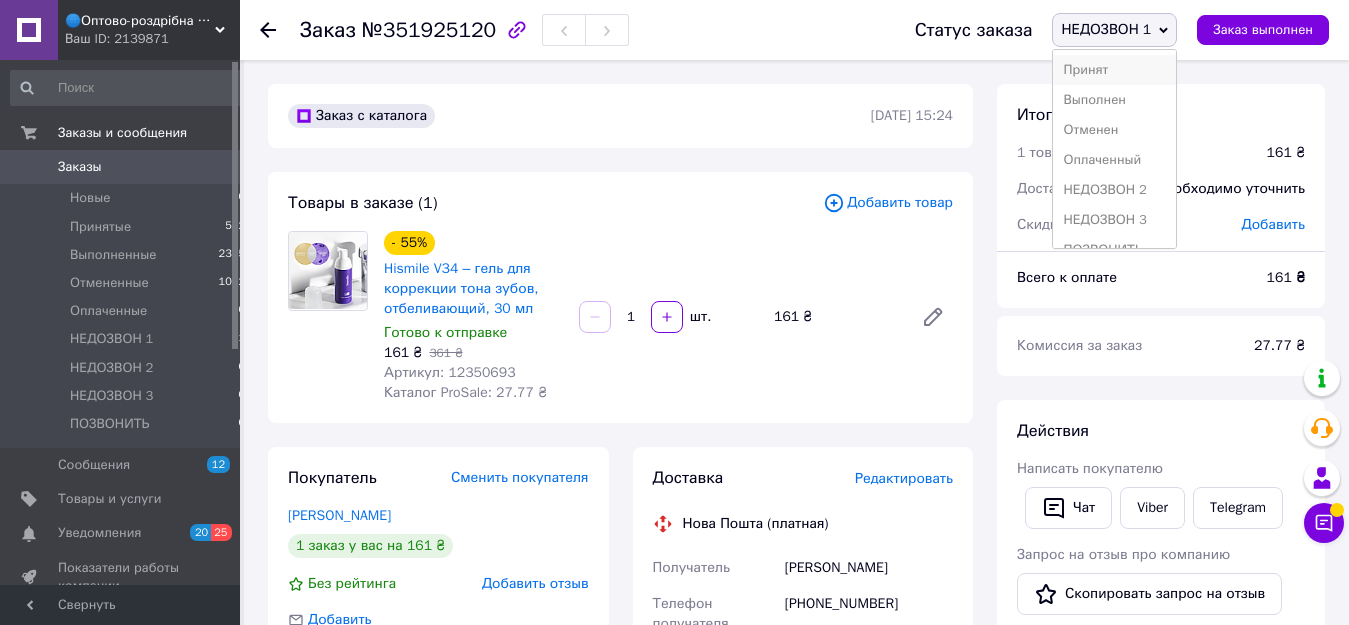 click on "Принят" at bounding box center (1114, 70) 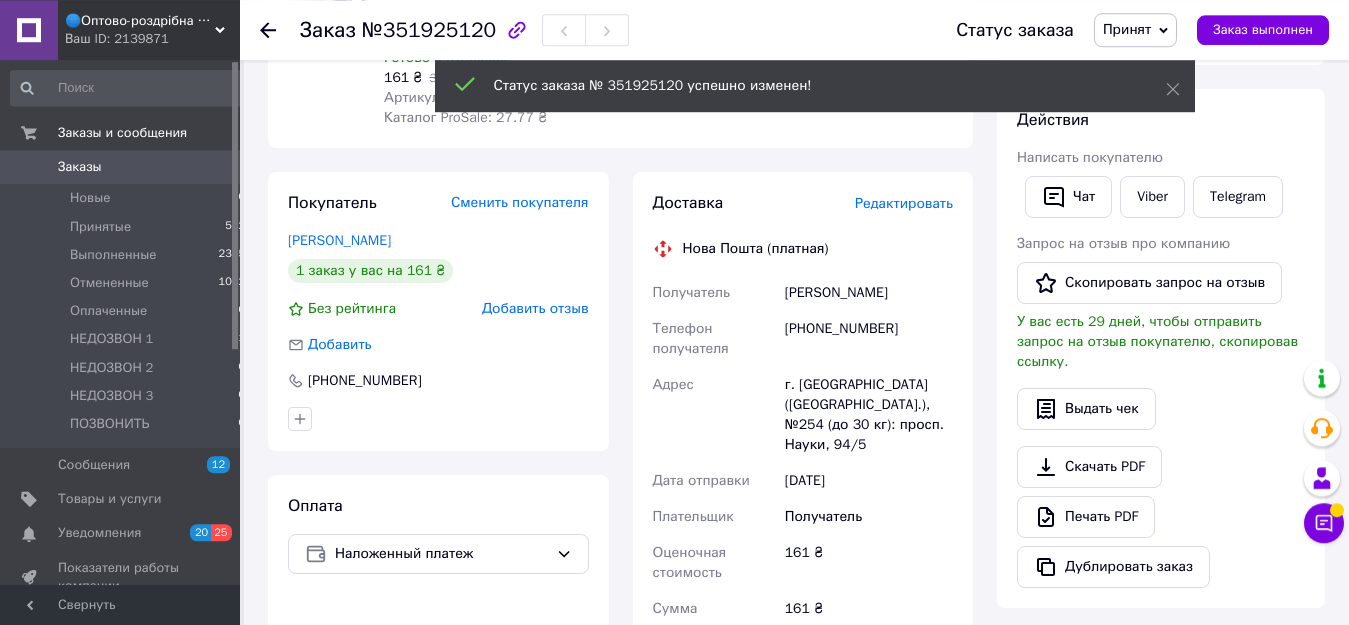 scroll, scrollTop: 306, scrollLeft: 0, axis: vertical 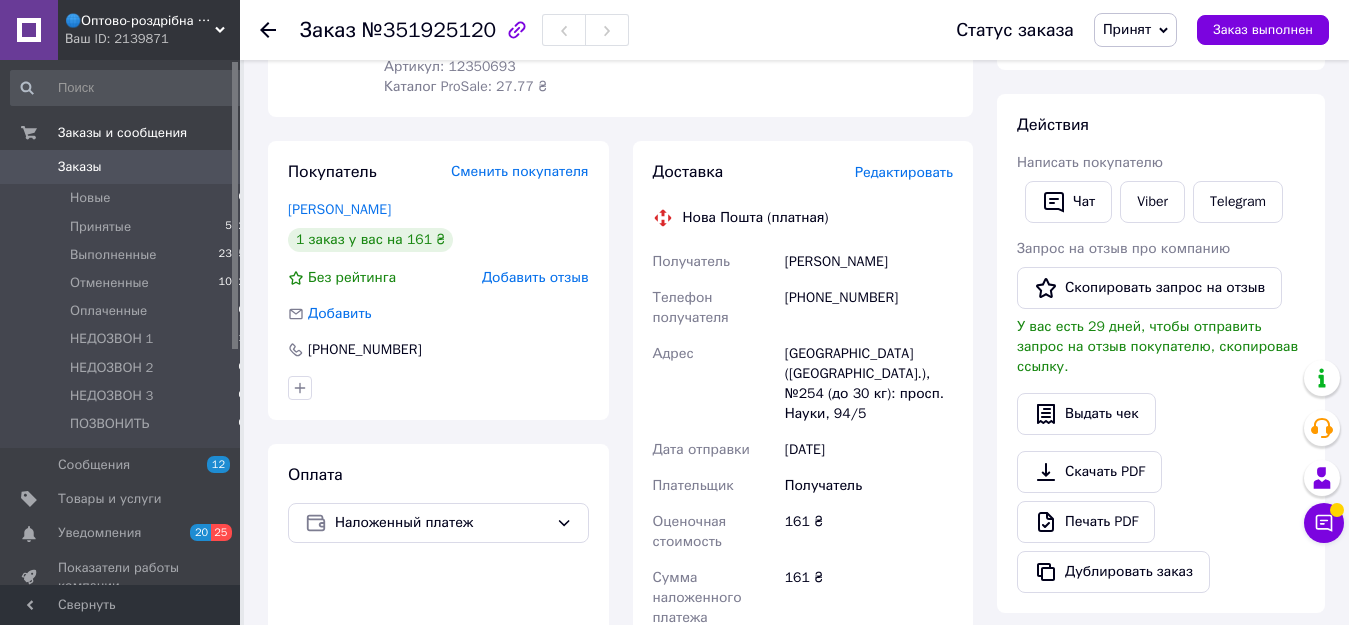 click on "[GEOGRAPHIC_DATA] ([GEOGRAPHIC_DATA].), №254 (до 30 кг): просп. Науки, 94/5" at bounding box center (869, 384) 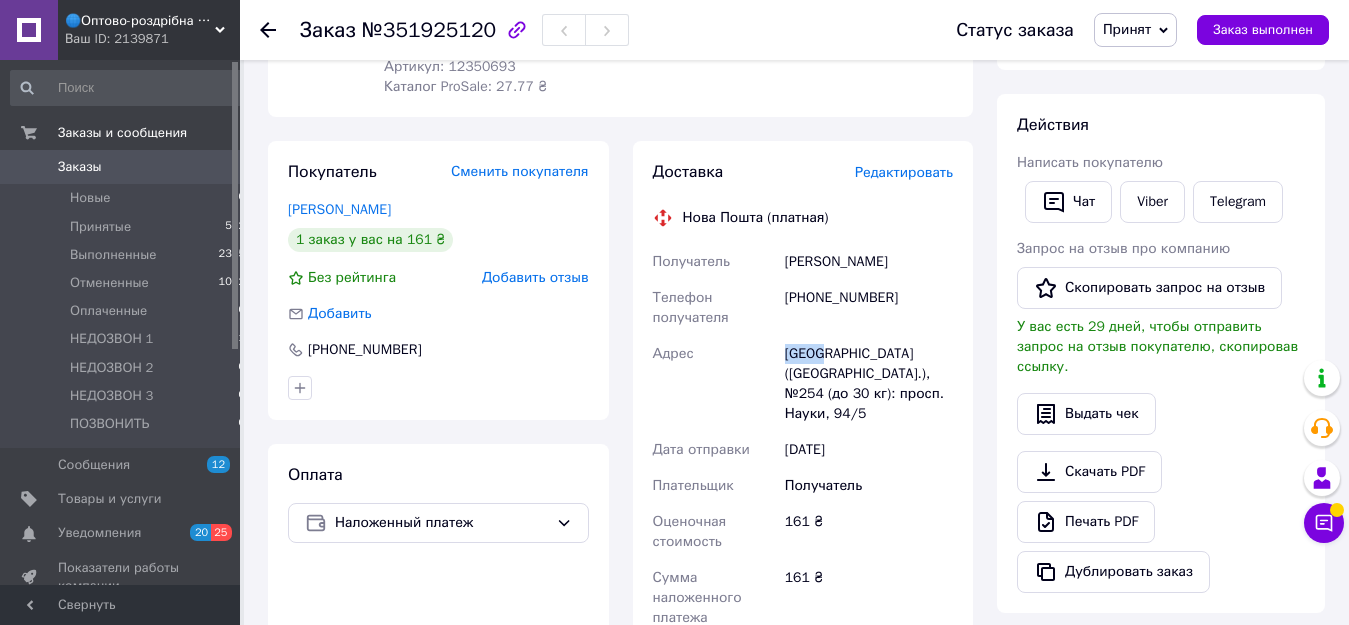 click on "[GEOGRAPHIC_DATA] ([GEOGRAPHIC_DATA].), №254 (до 30 кг): просп. Науки, 94/5" at bounding box center (869, 384) 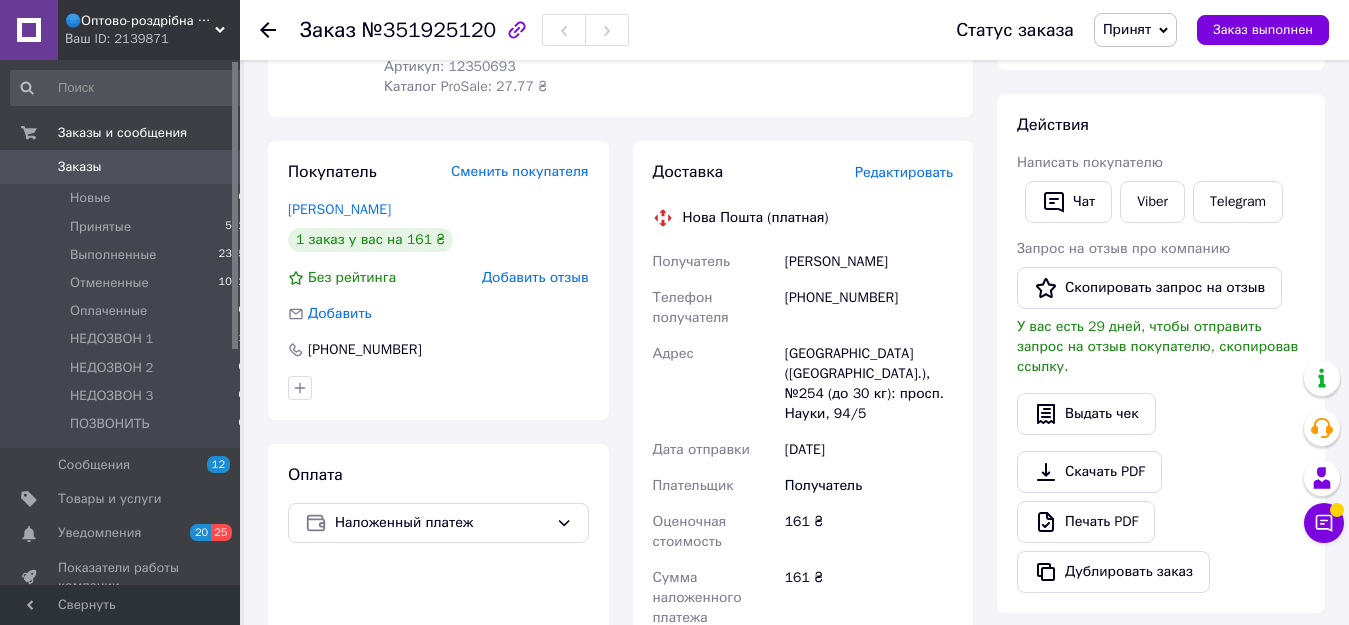 drag, startPoint x: 673, startPoint y: 365, endPoint x: 665, endPoint y: 380, distance: 17 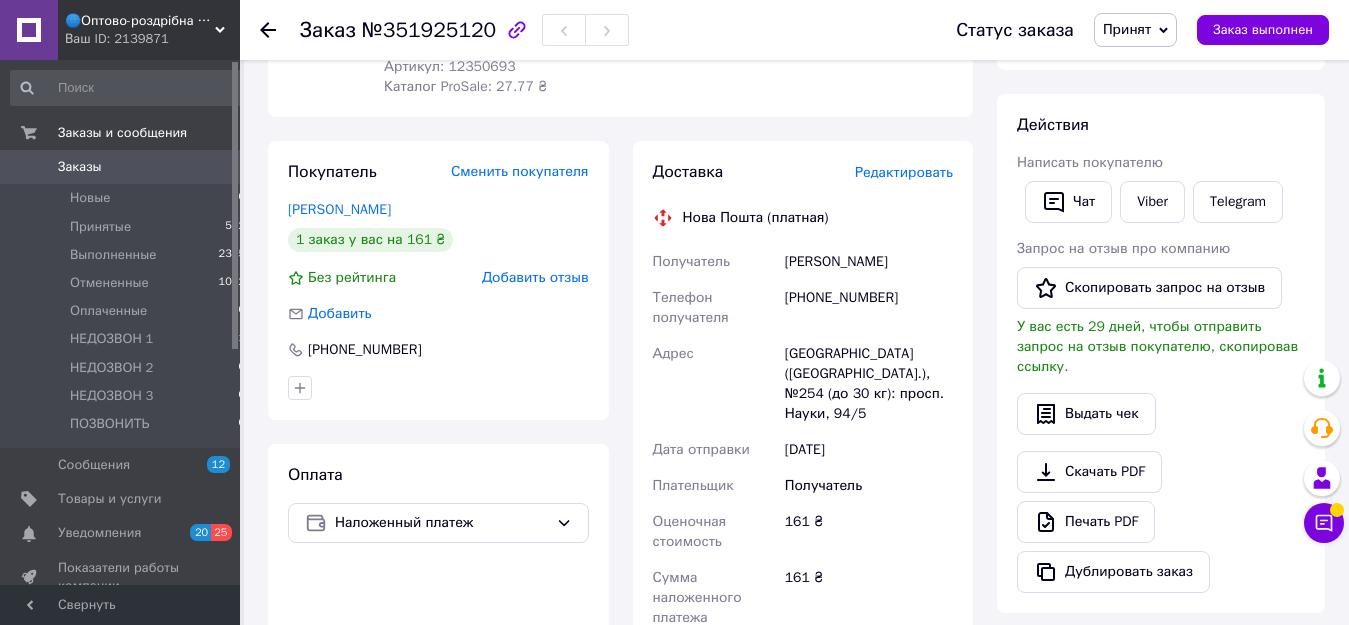click on "[GEOGRAPHIC_DATA] ([GEOGRAPHIC_DATA].), №254 (до 30 кг): просп. Науки, 94/5" at bounding box center (869, 384) 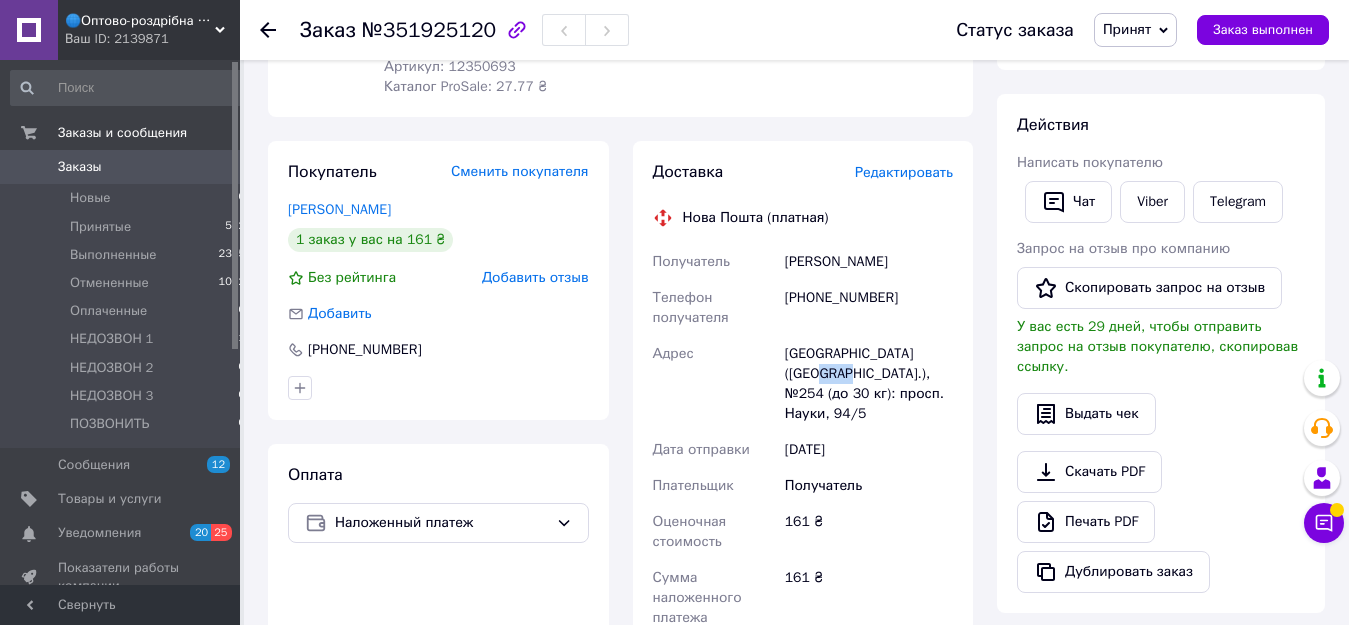 click on "[GEOGRAPHIC_DATA] ([GEOGRAPHIC_DATA].), №254 (до 30 кг): просп. Науки, 94/5" at bounding box center (869, 384) 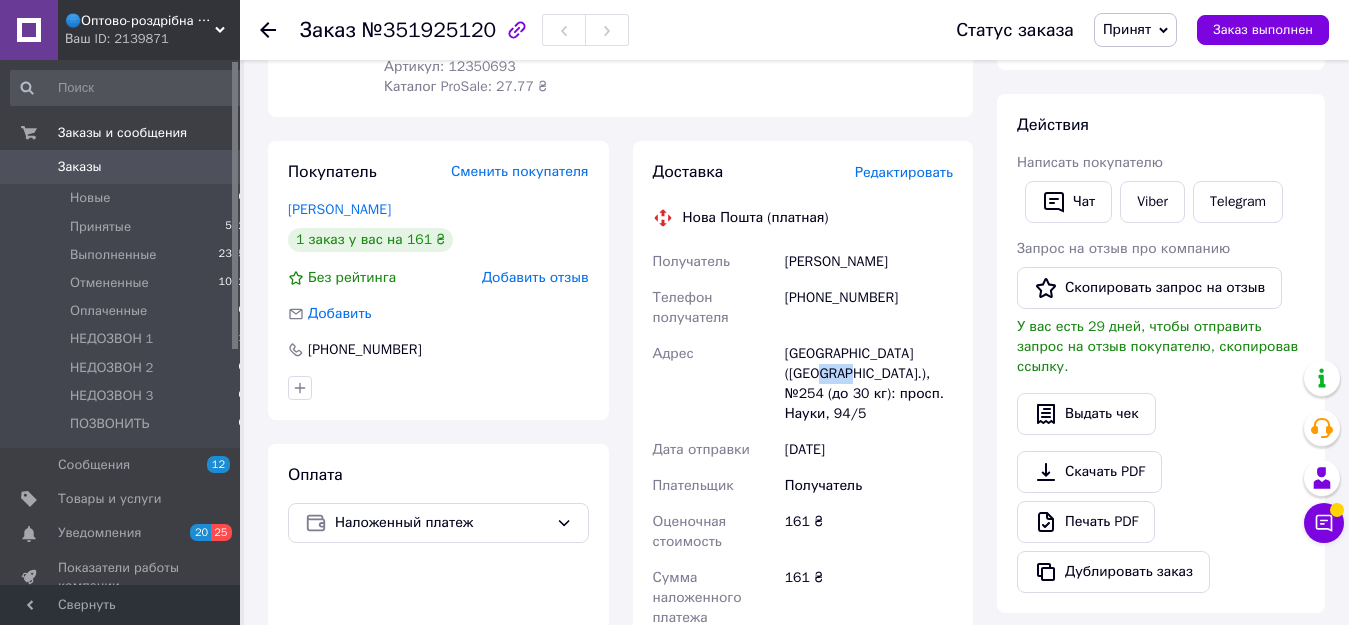 copy on "254" 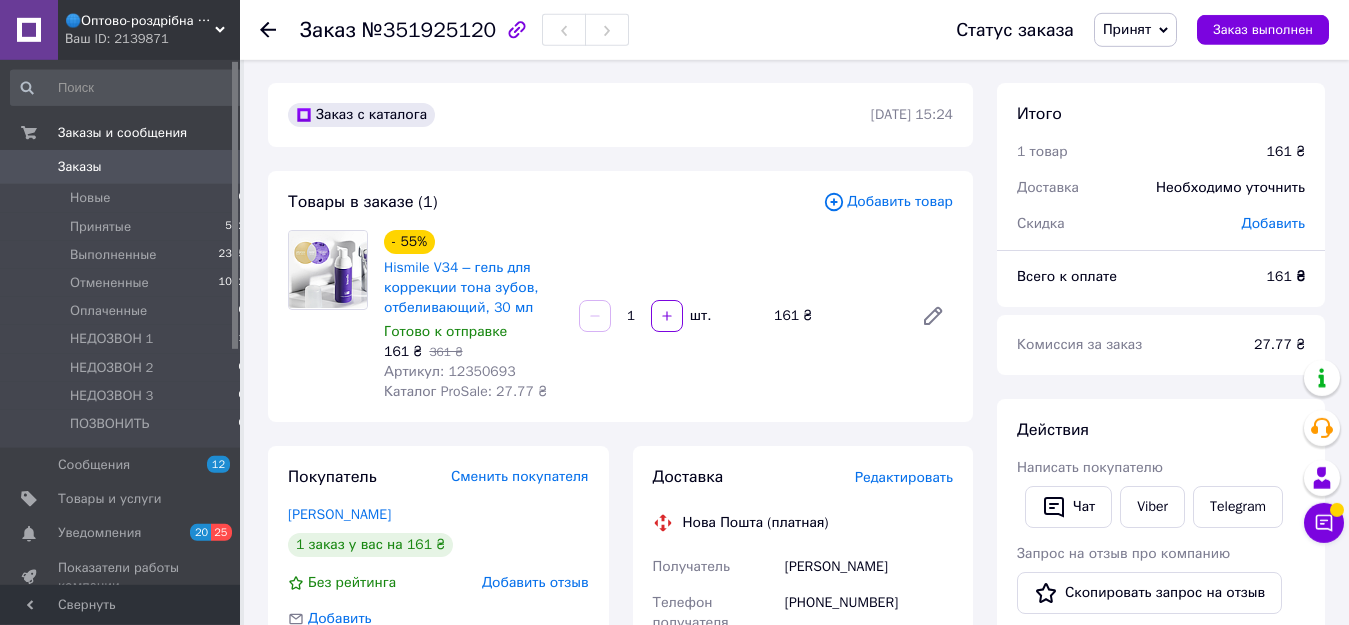 scroll, scrollTop: 0, scrollLeft: 0, axis: both 